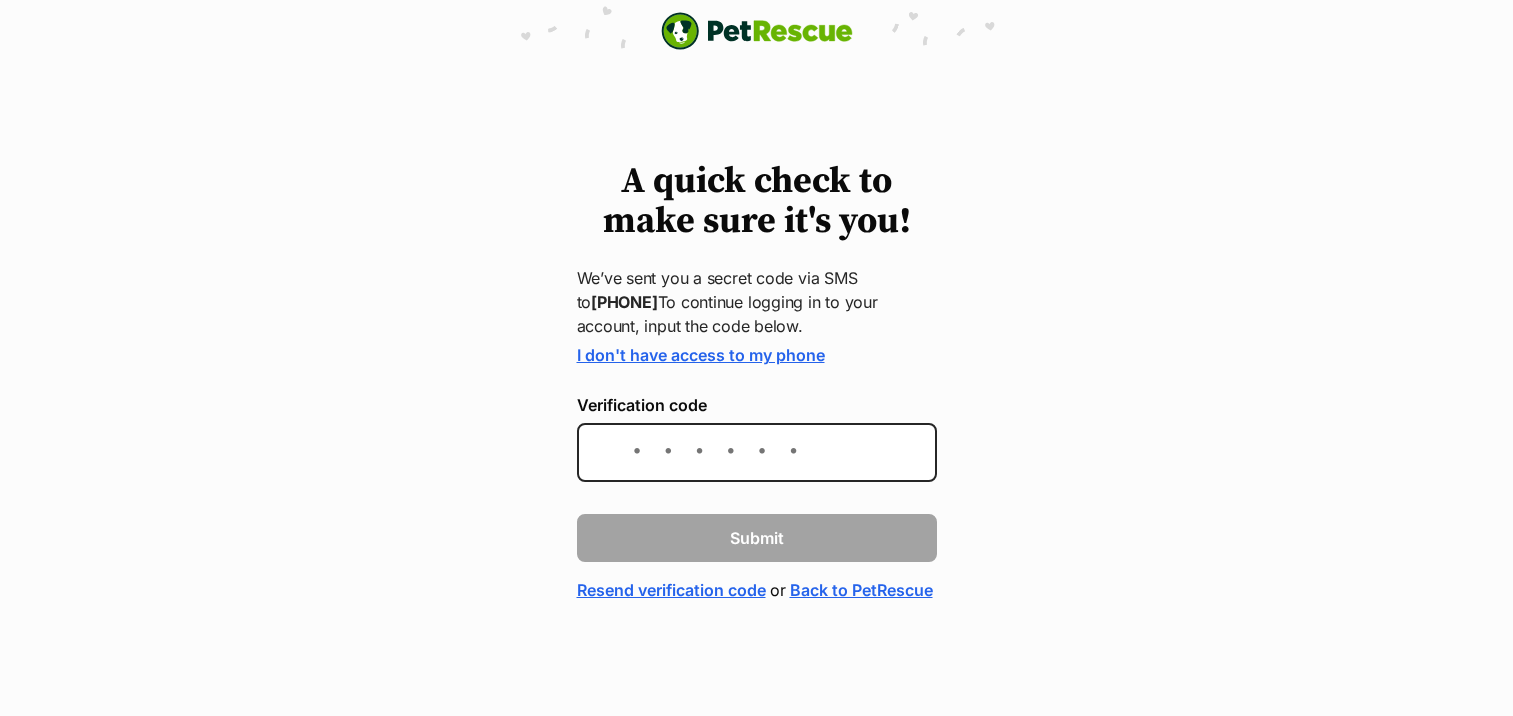 scroll, scrollTop: 0, scrollLeft: 0, axis: both 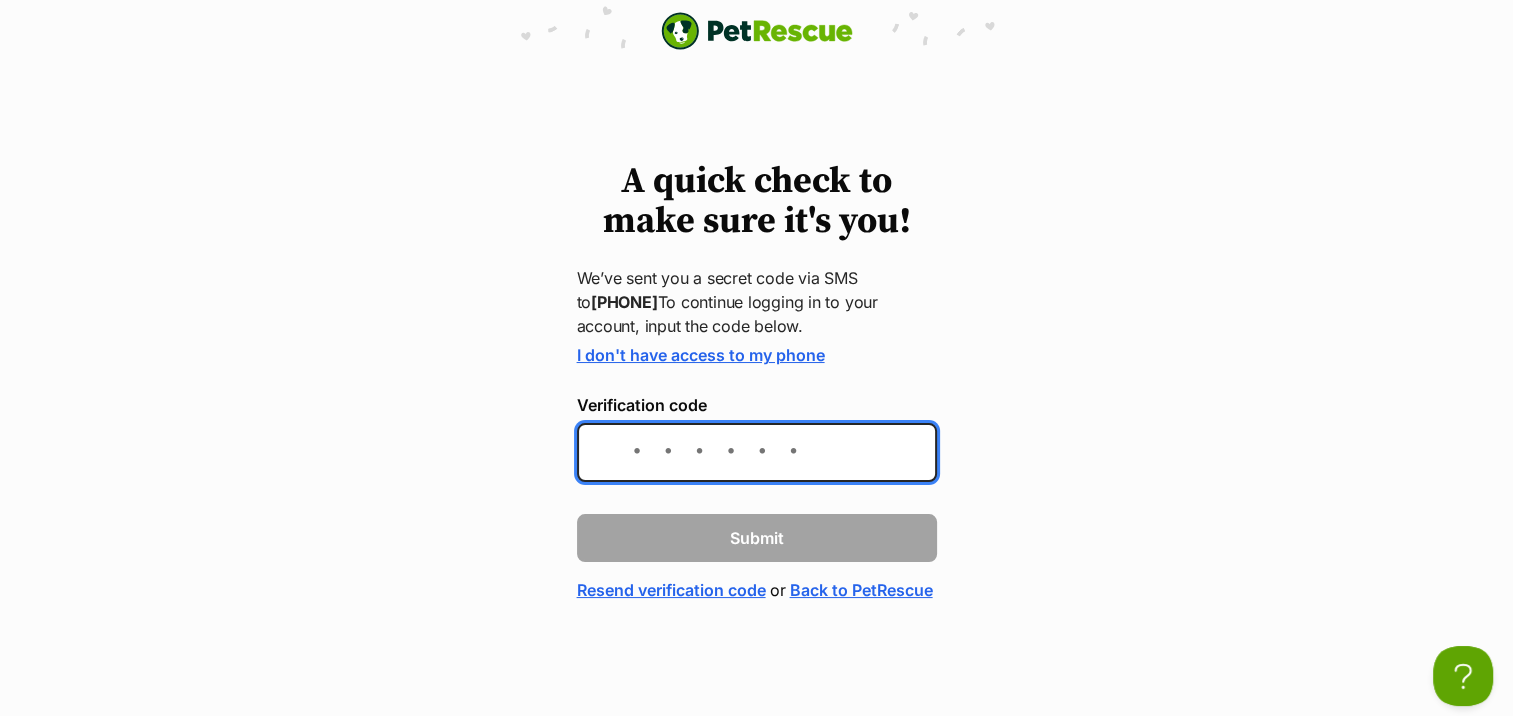 click on "Verification code" at bounding box center [757, 452] 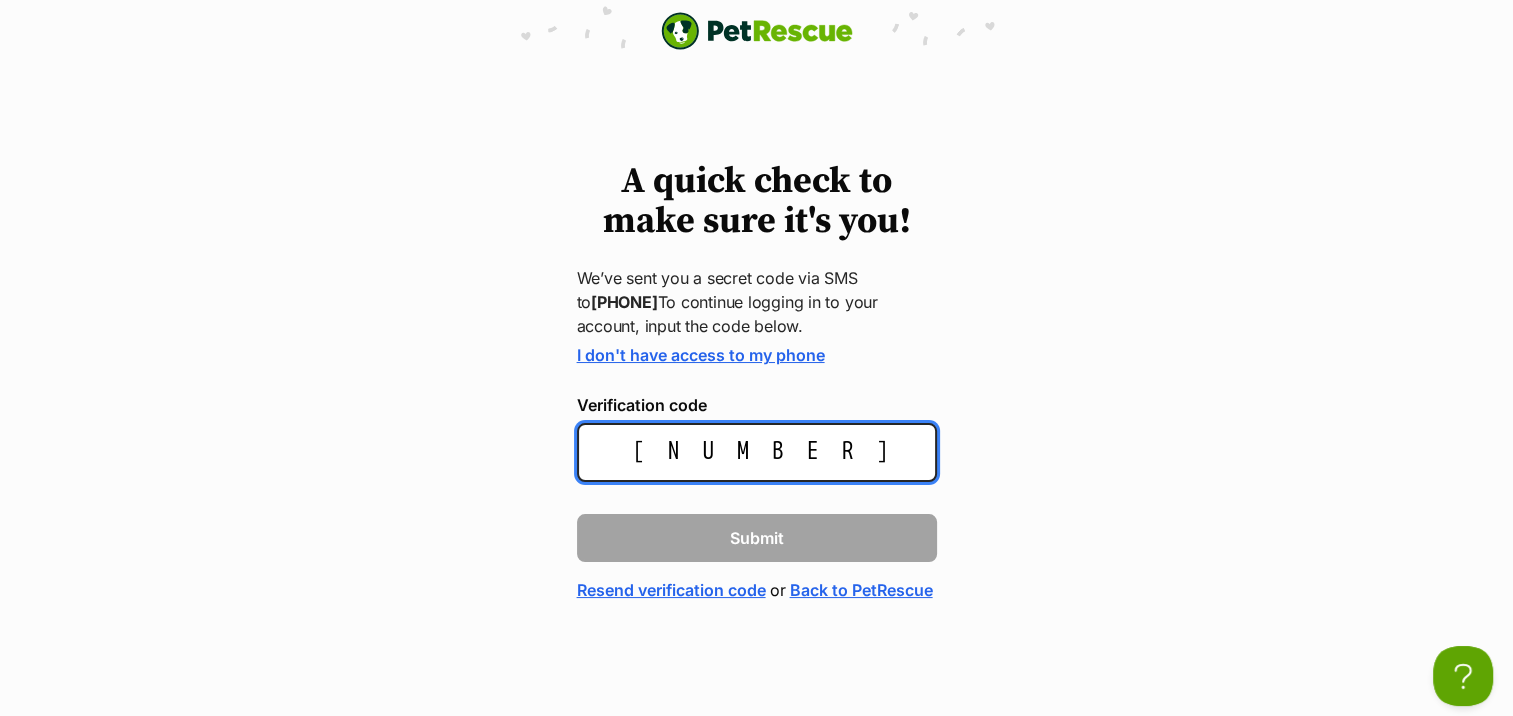 type on "272887" 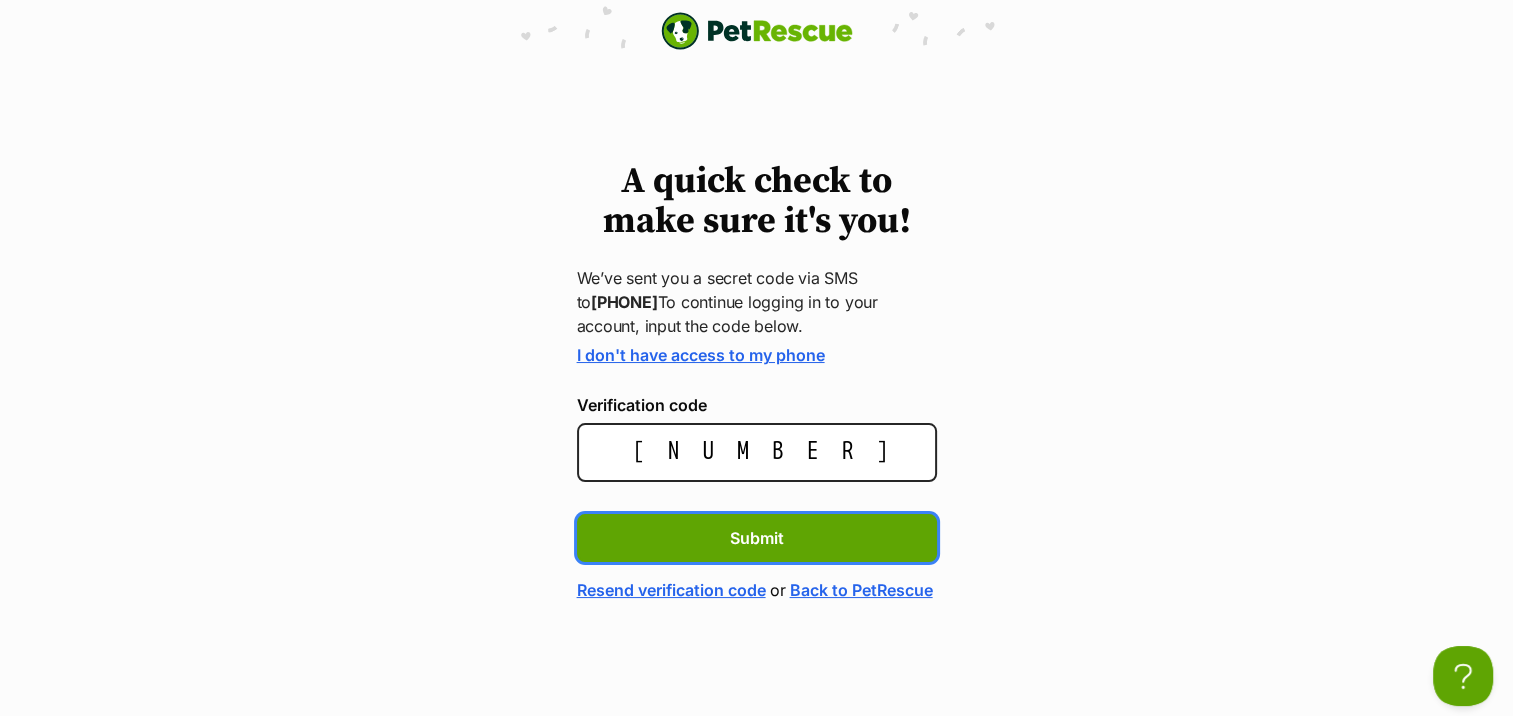 type 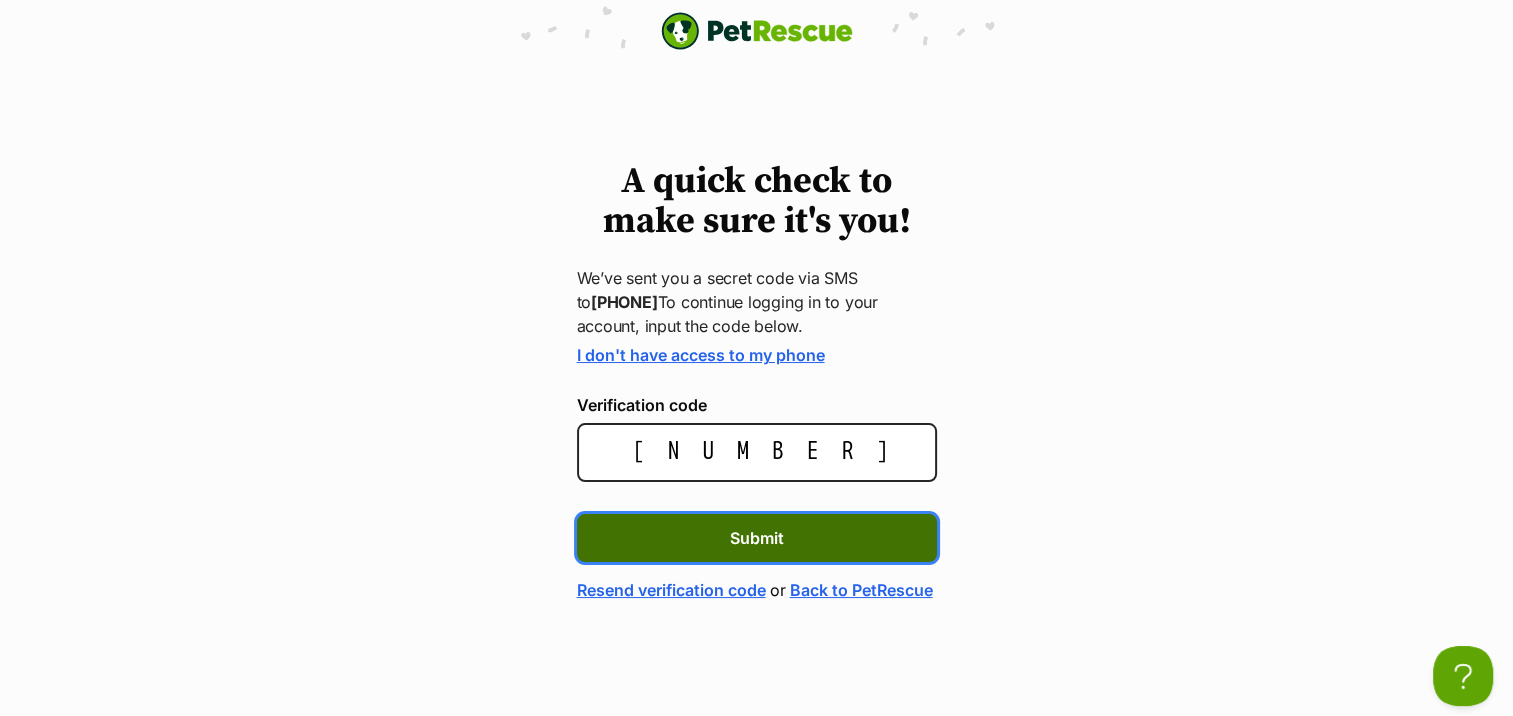 click on "Submit" at bounding box center [757, 538] 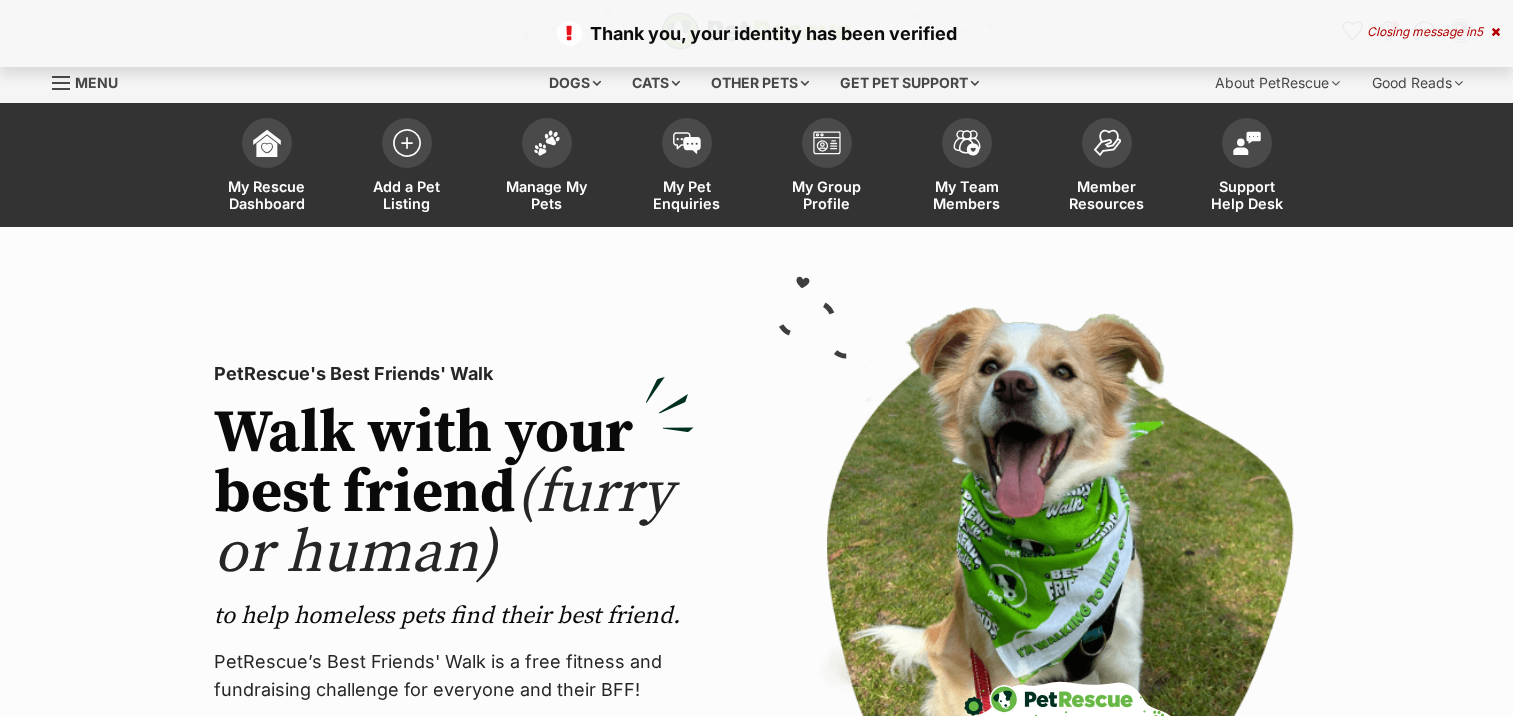 scroll, scrollTop: 0, scrollLeft: 0, axis: both 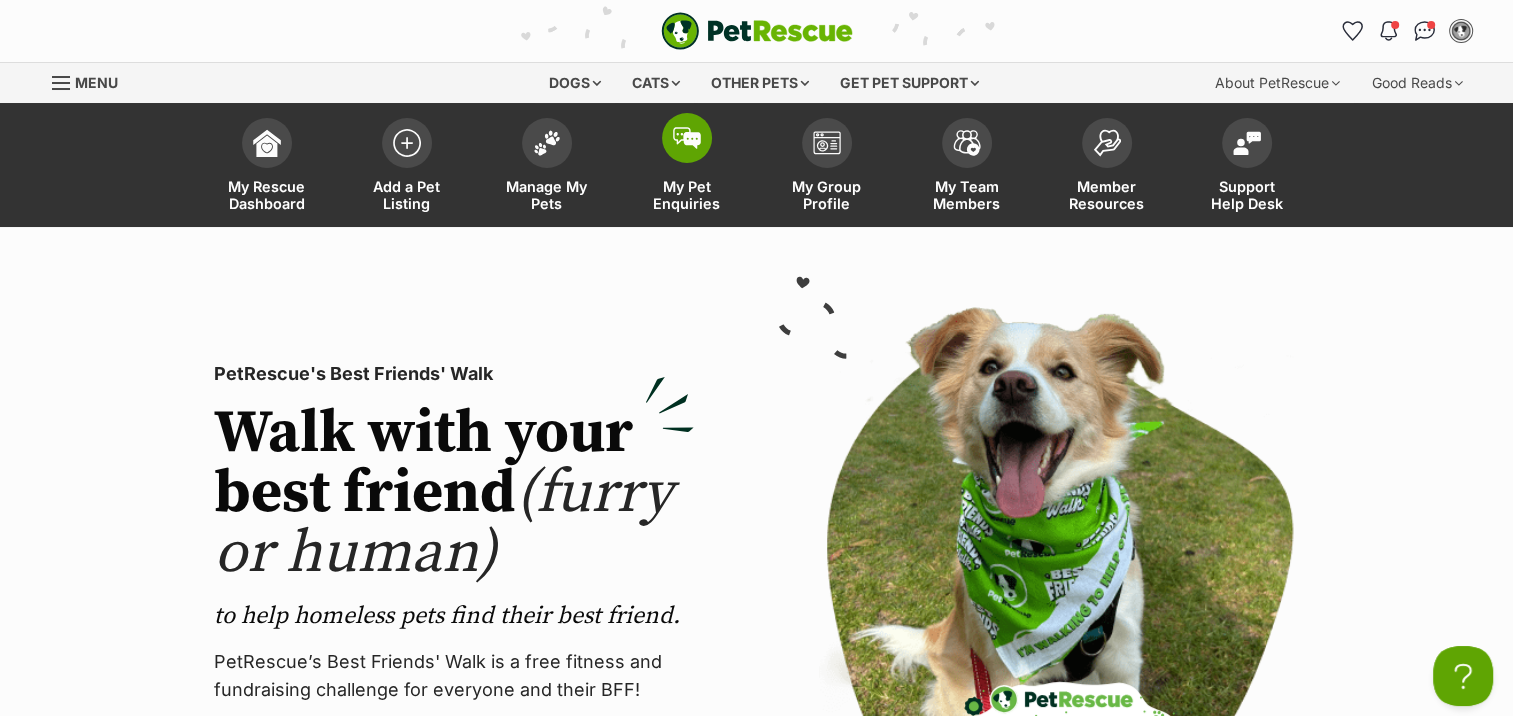 click on "My Pet Enquiries" at bounding box center (687, 195) 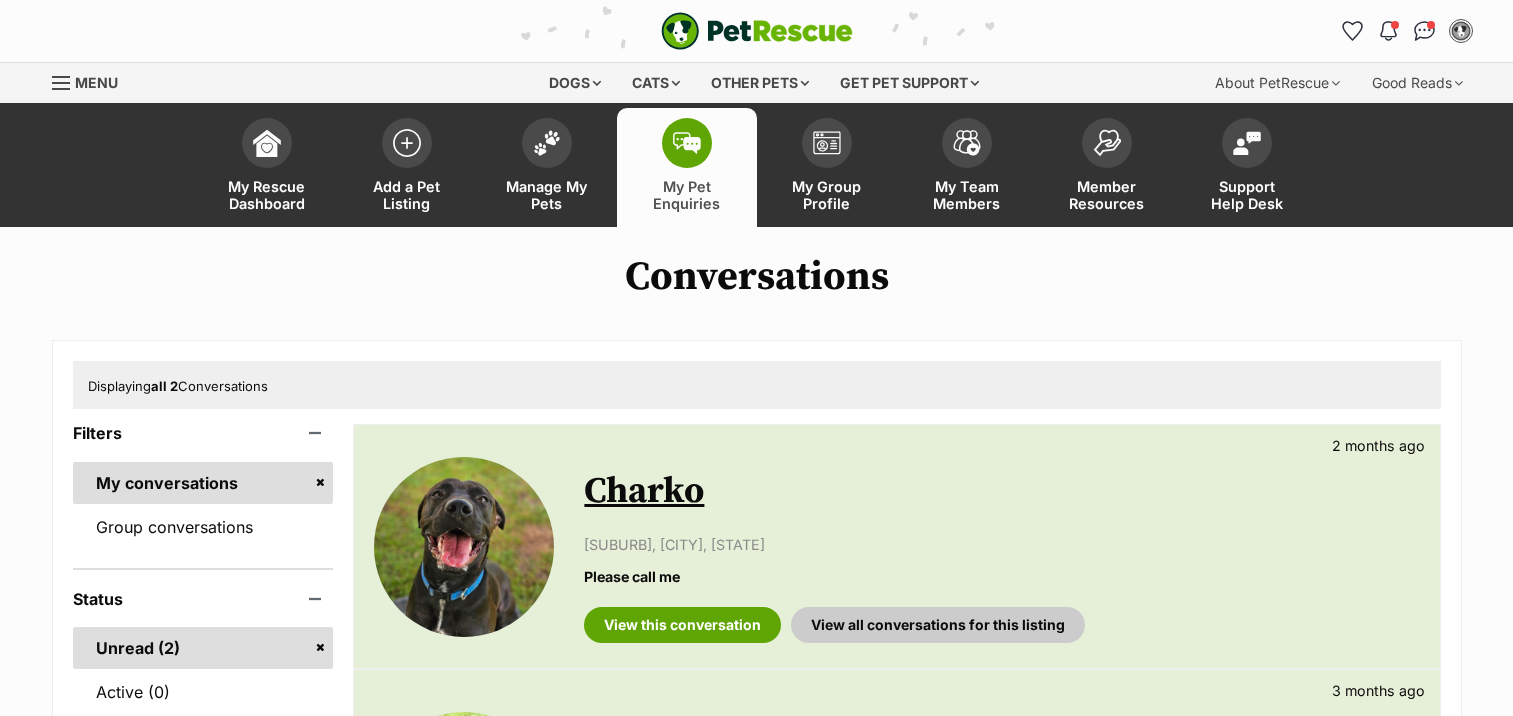 scroll, scrollTop: 0, scrollLeft: 0, axis: both 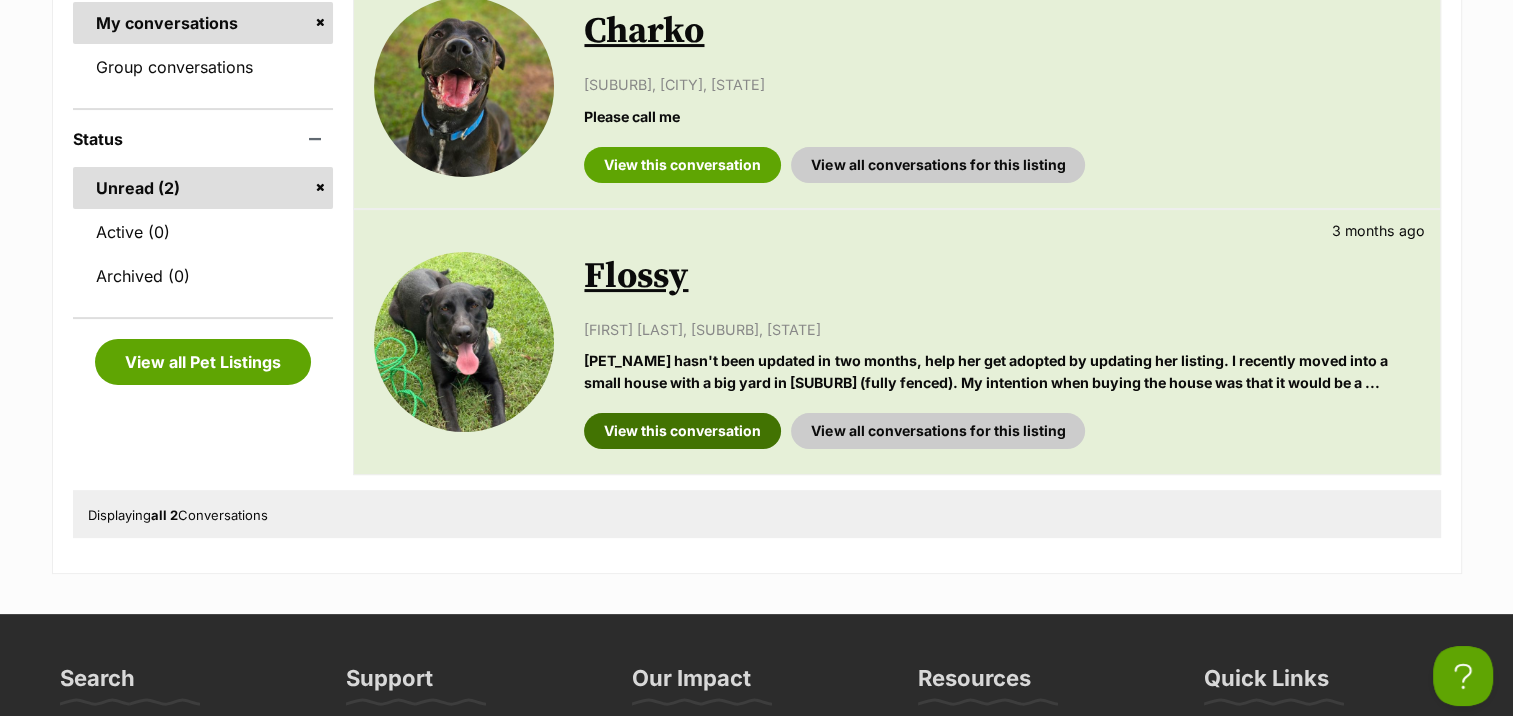 click on "View this conversation" at bounding box center [682, 431] 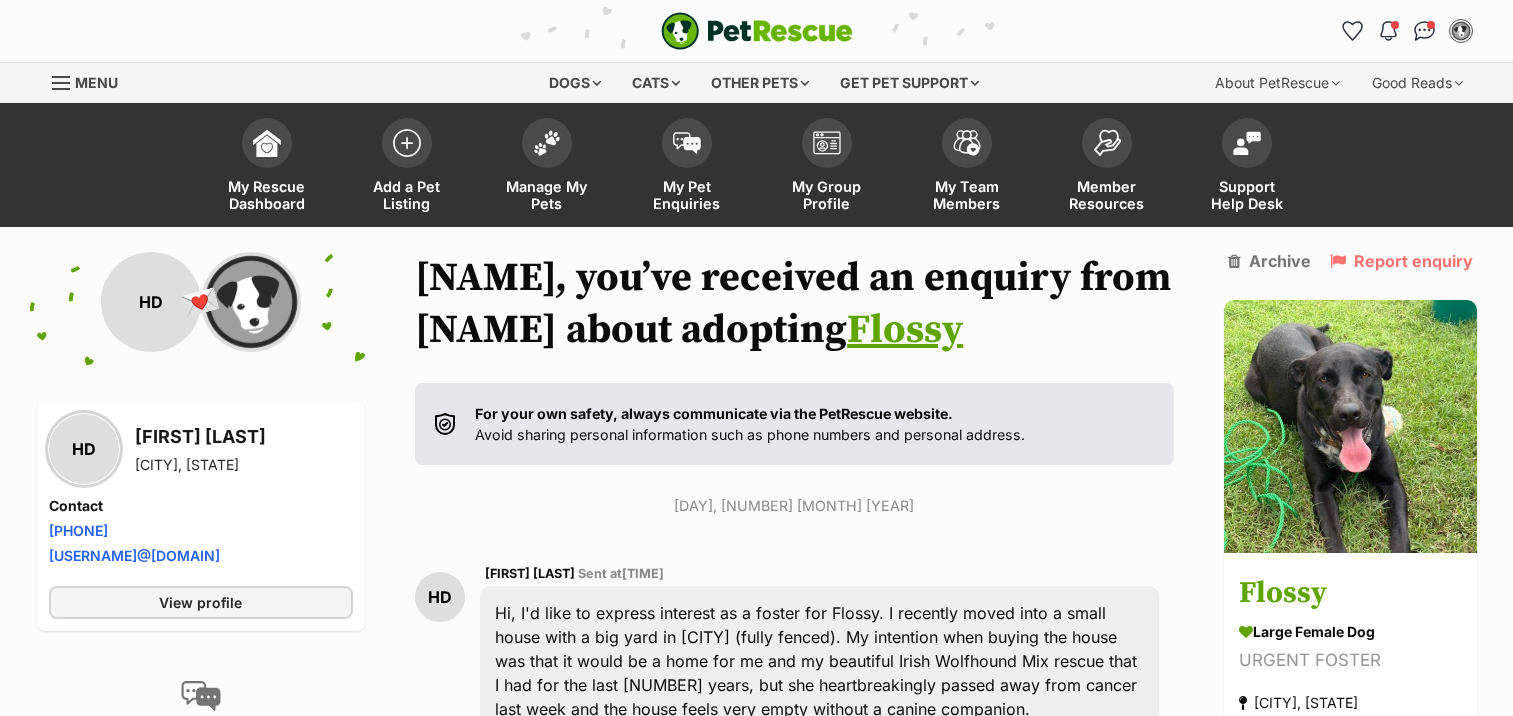 scroll, scrollTop: 0, scrollLeft: 0, axis: both 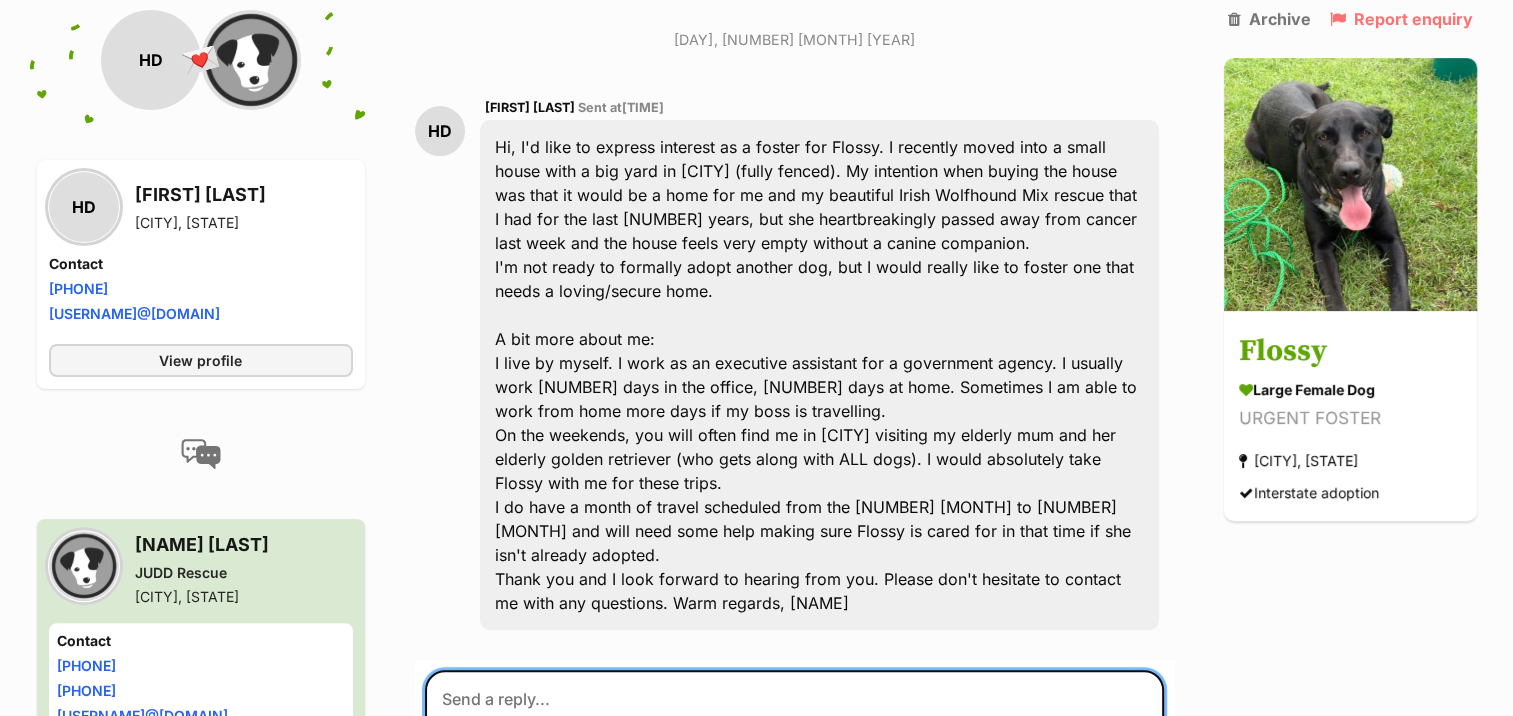 click at bounding box center (794, 730) 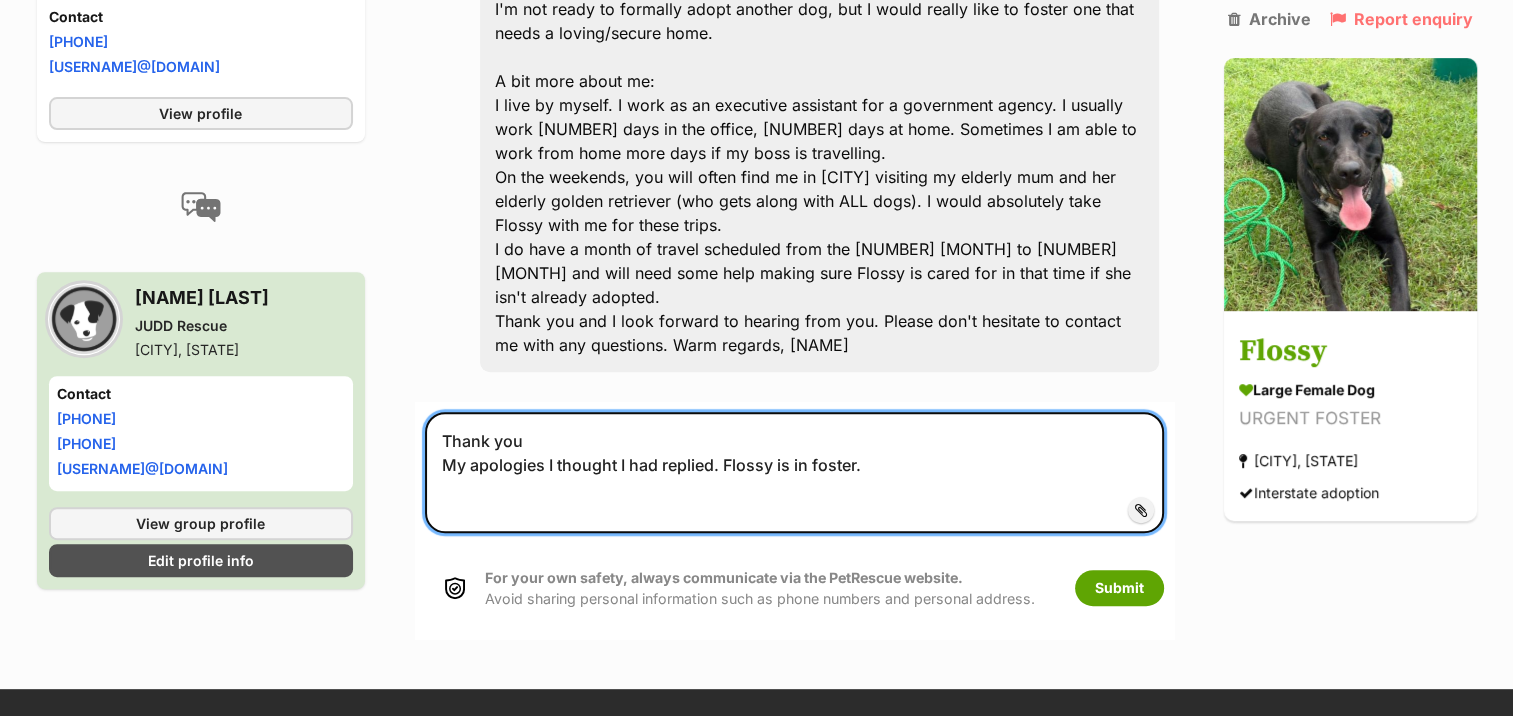 scroll, scrollTop: 728, scrollLeft: 0, axis: vertical 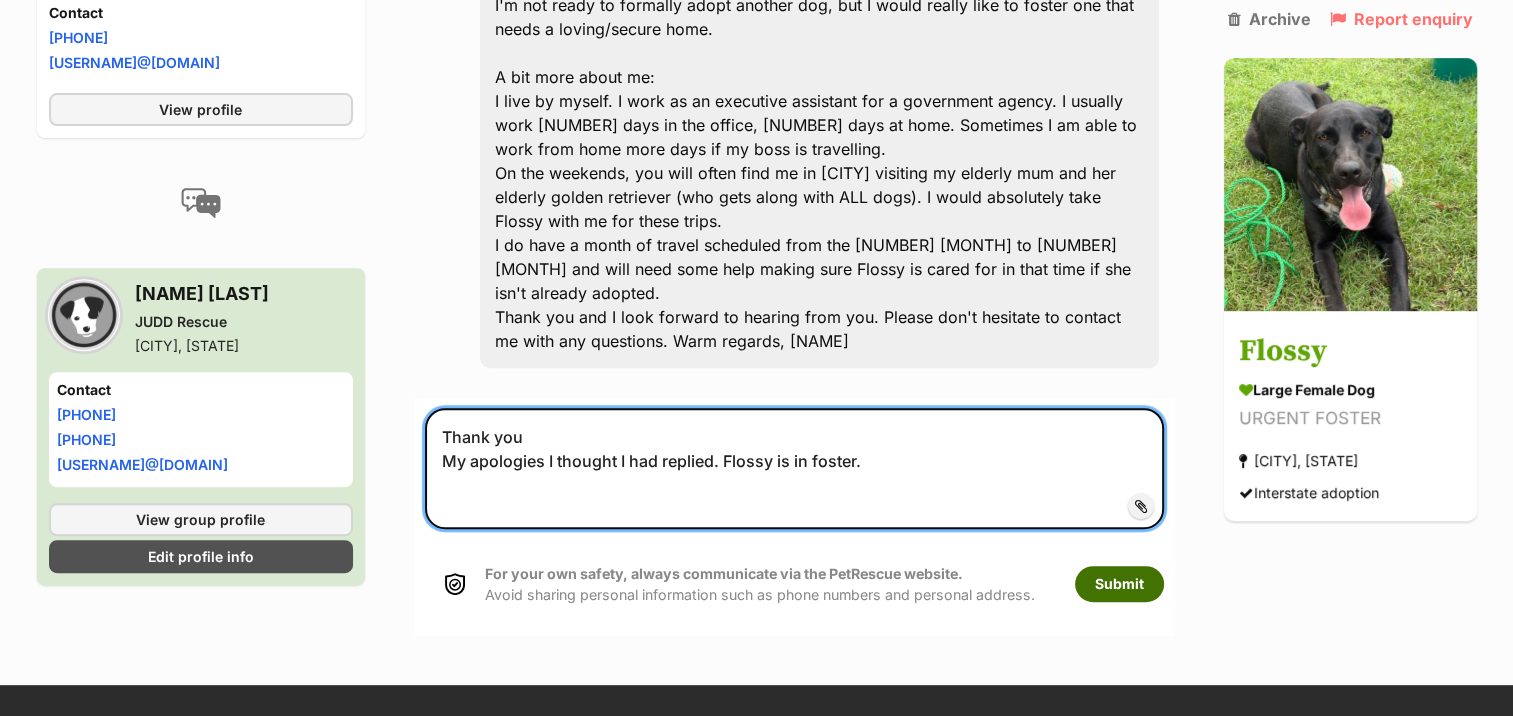 type on "Thank you
My apologies I thought I had replied. Flossy is in foster." 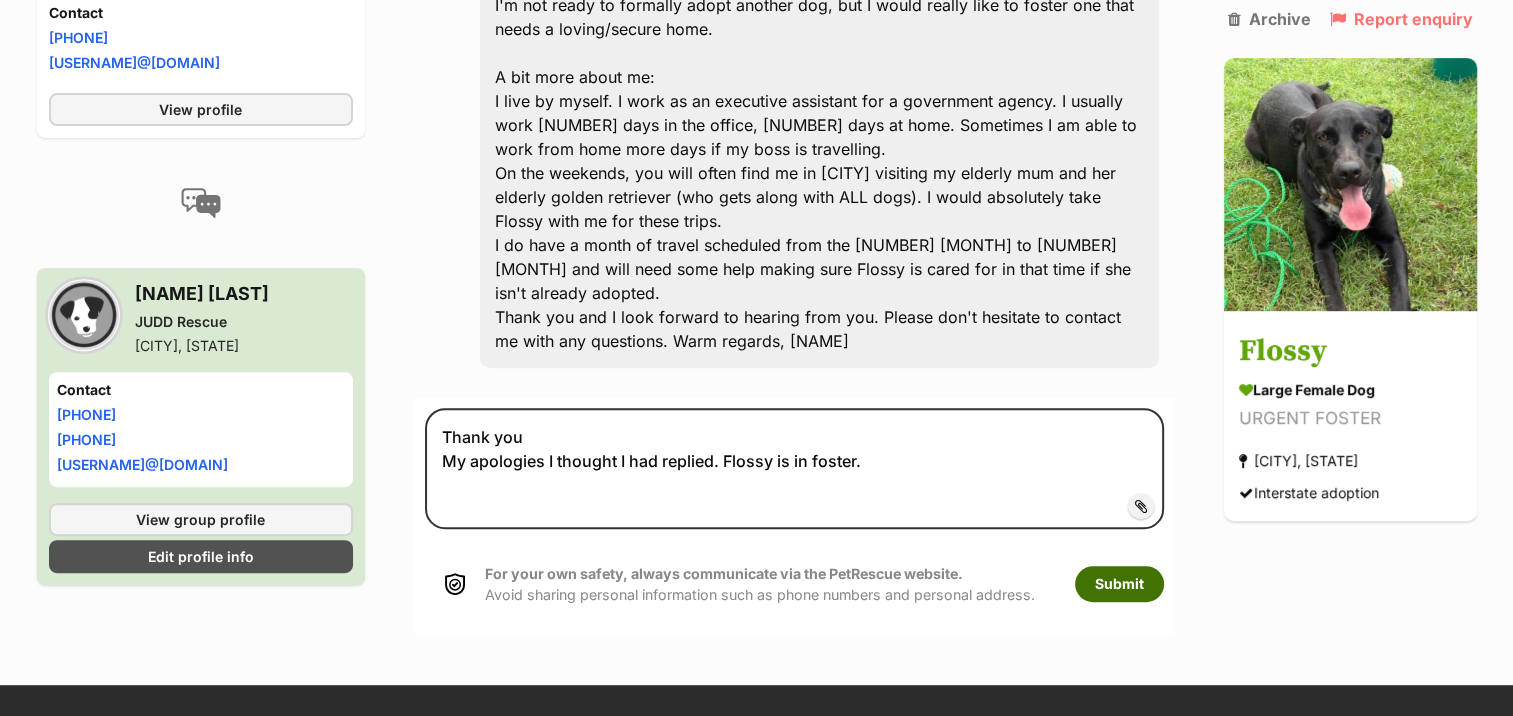 click on "Submit" at bounding box center [1119, 584] 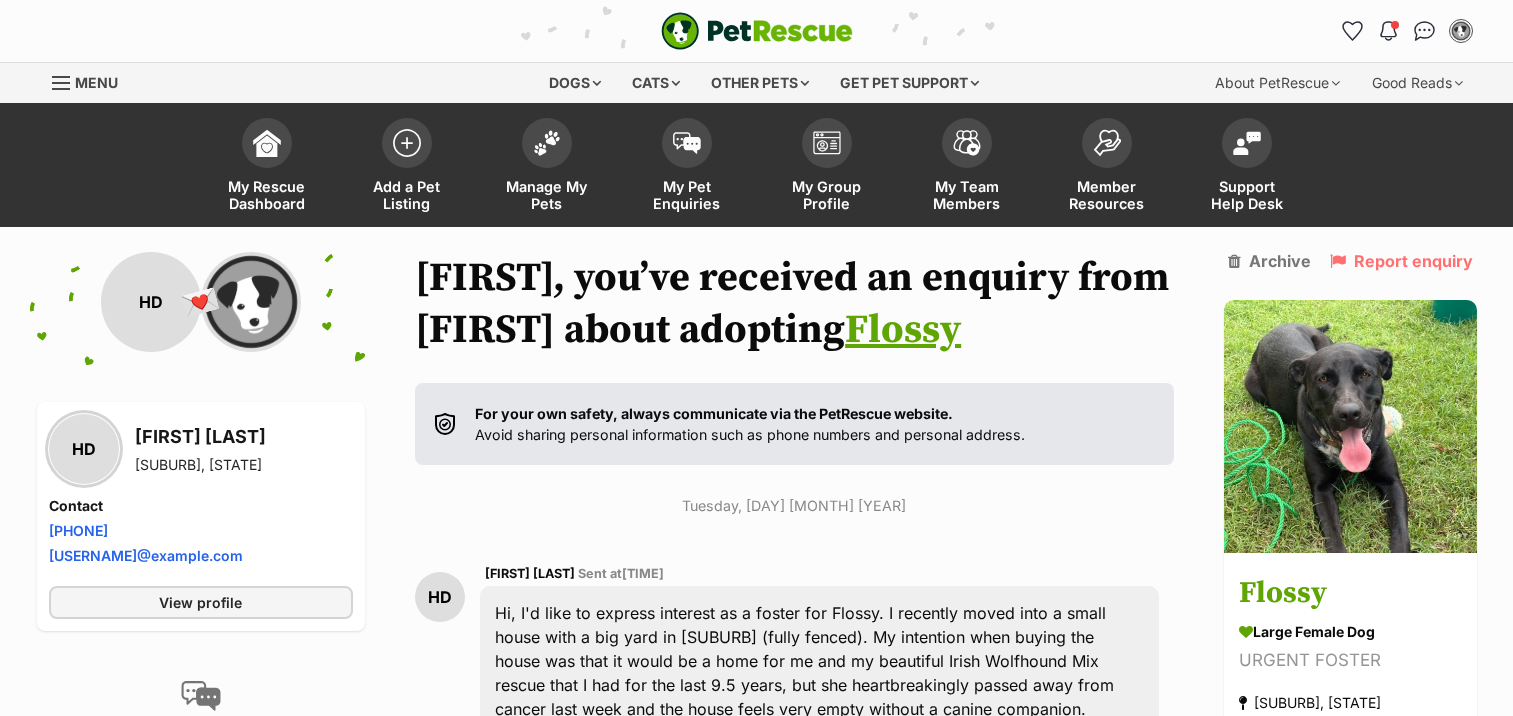 scroll, scrollTop: 591, scrollLeft: 0, axis: vertical 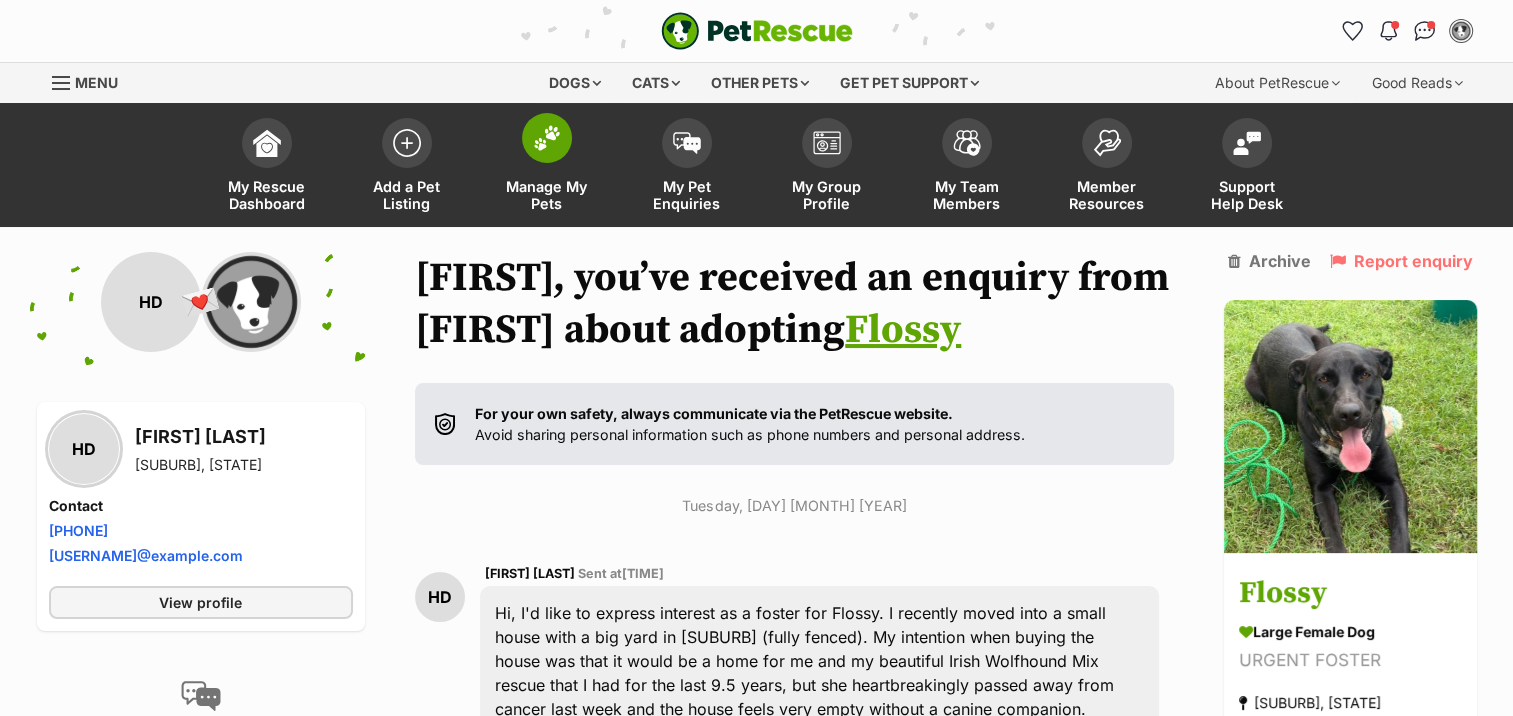 click on "Manage My Pets" at bounding box center [547, 167] 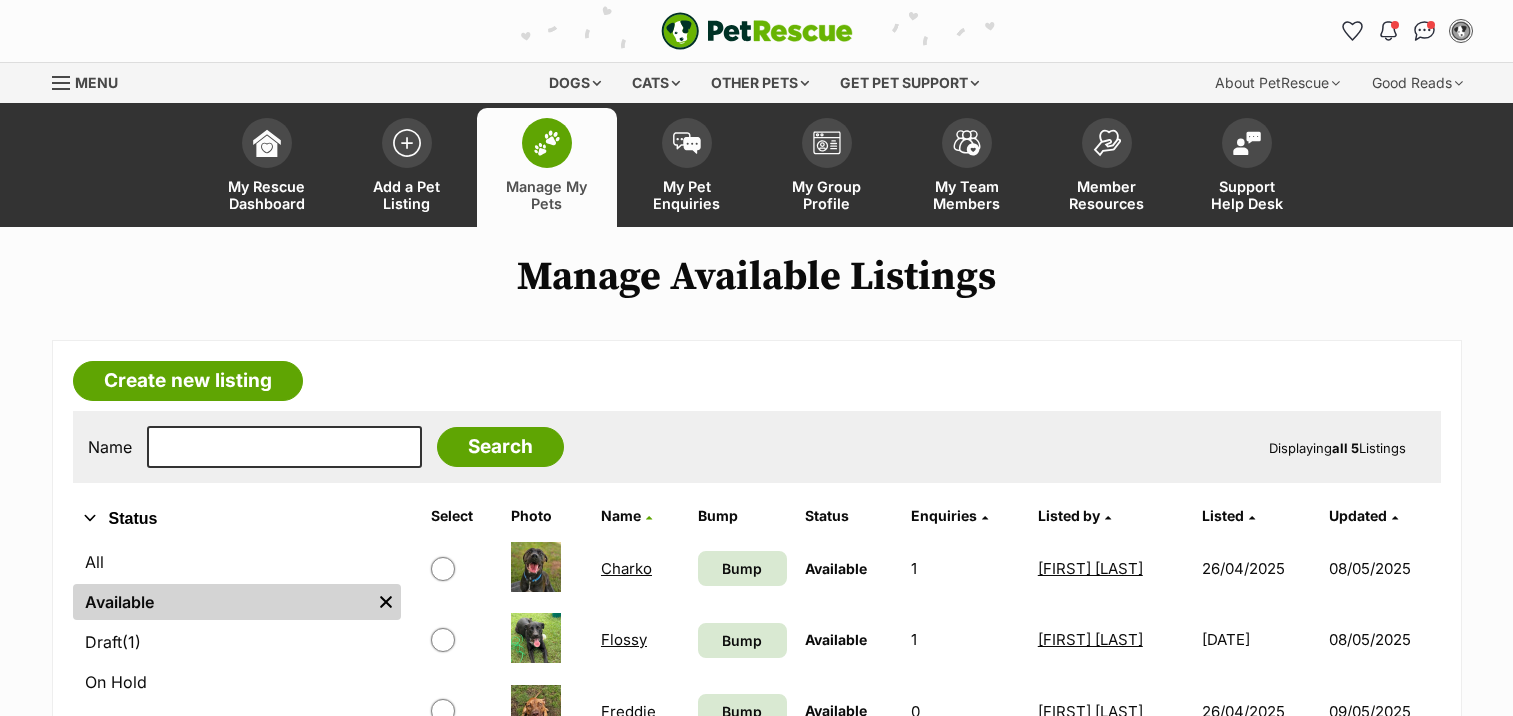 scroll, scrollTop: 0, scrollLeft: 0, axis: both 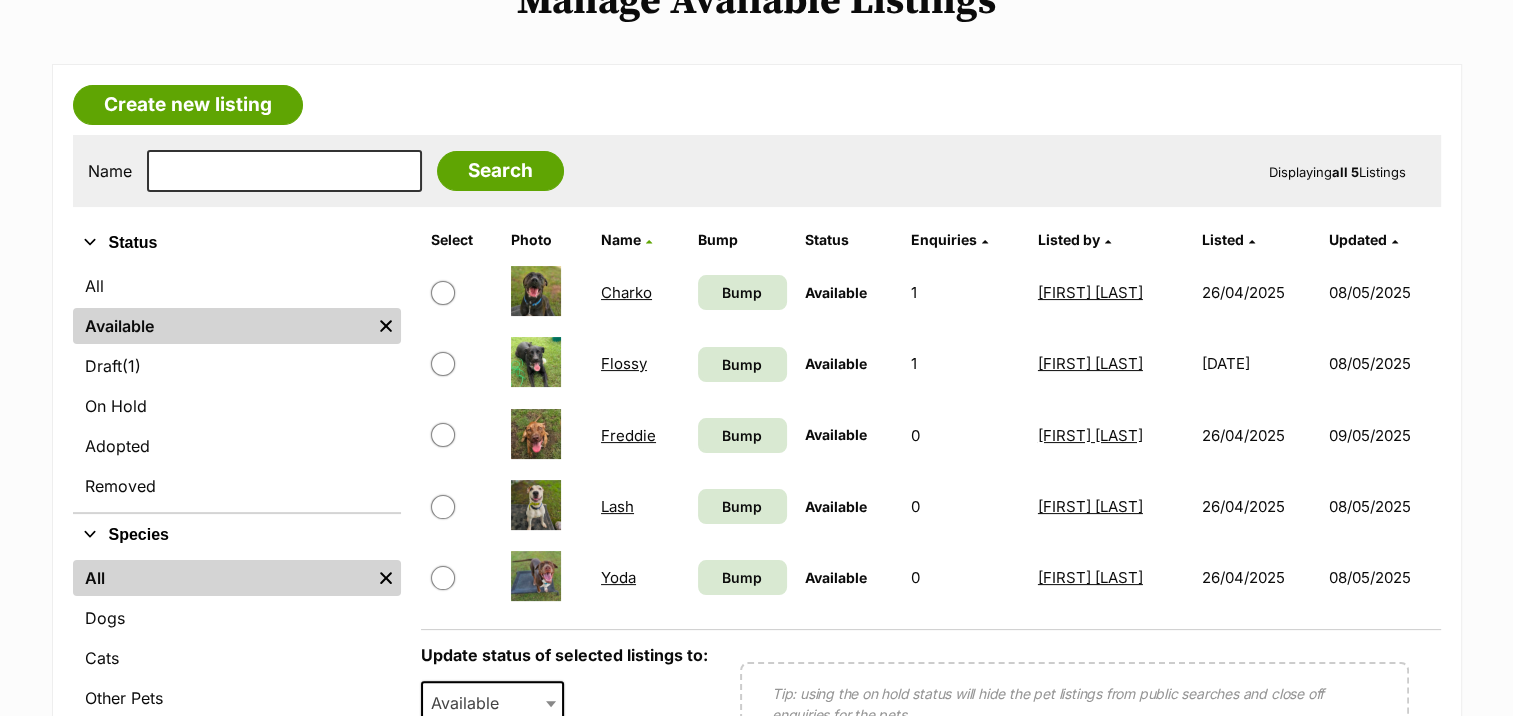 click on "Flossy" at bounding box center (624, 363) 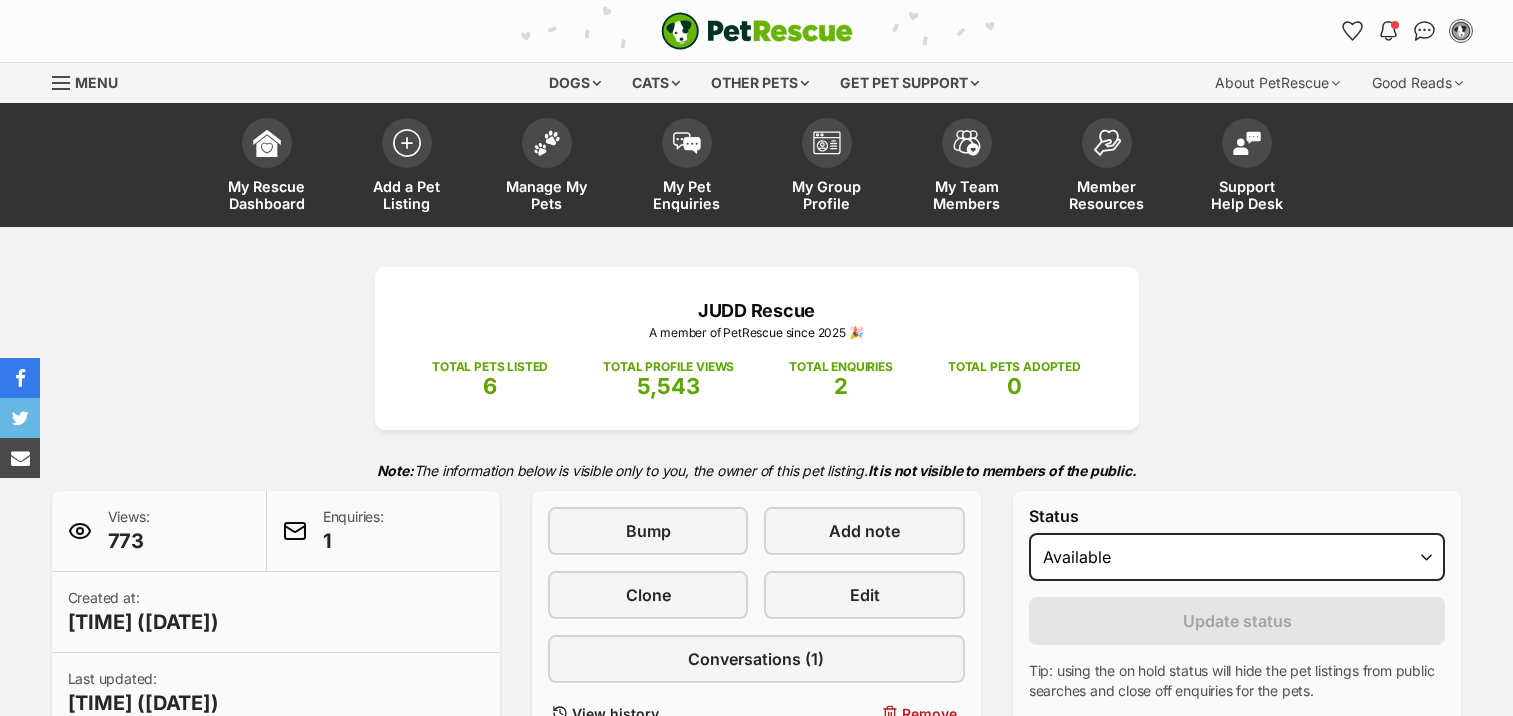 scroll, scrollTop: 0, scrollLeft: 0, axis: both 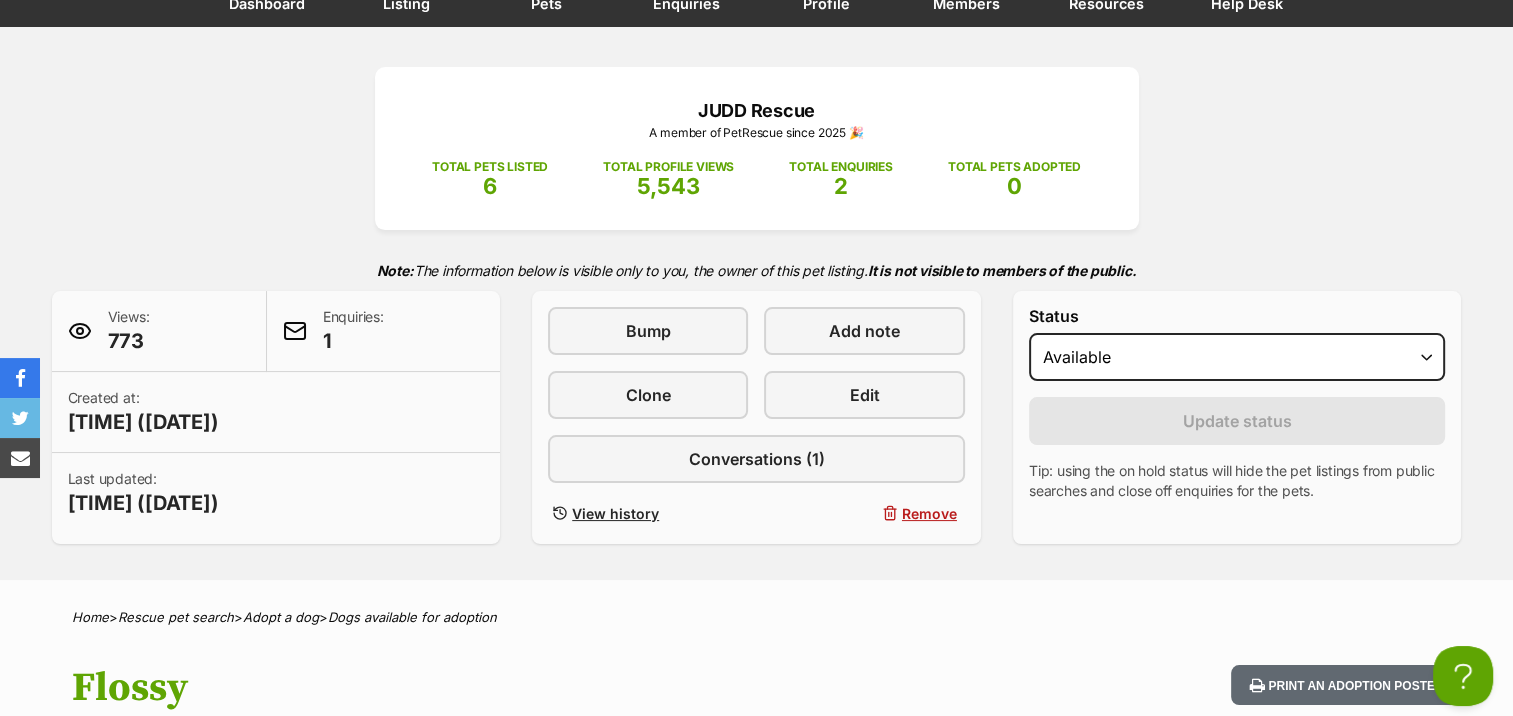 click on "JUDD Rescue
A member of PetRescue since [YEAR] 🎉
TOTAL PETS LISTED
6
TOTAL PROFILE VIEWS
5,543
TOTAL ENQUIRIES
2
TOTAL PETS ADOPTED
0
Note:  The information below is visible only to you, the owner of this pet listing.  It is not visible to members of the public.
Views:
773
Enquiries:
1
Created at:
[TIME] ([DATE])
Last updated:
[TIME] ([DATE])
Bump
Add note
Clone
Edit
Conversations (1)
View history
Remove
Status
Draft - not available as listing has enquires
Available
On hold
Adopted
Reason
Please select a reason
Medical reasons
Reviewing applications
Adoption pending
Other
Update status" at bounding box center (756, 303) 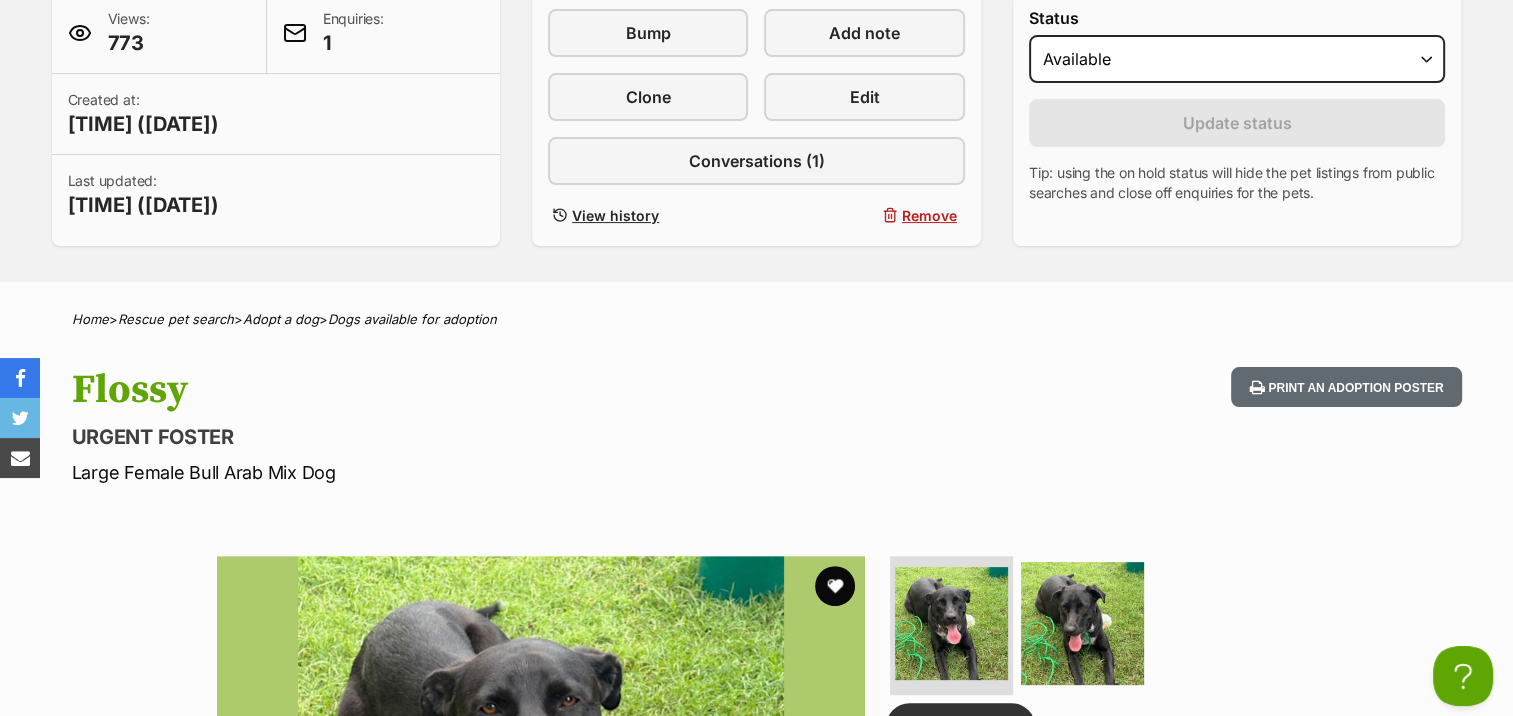 scroll, scrollTop: 496, scrollLeft: 0, axis: vertical 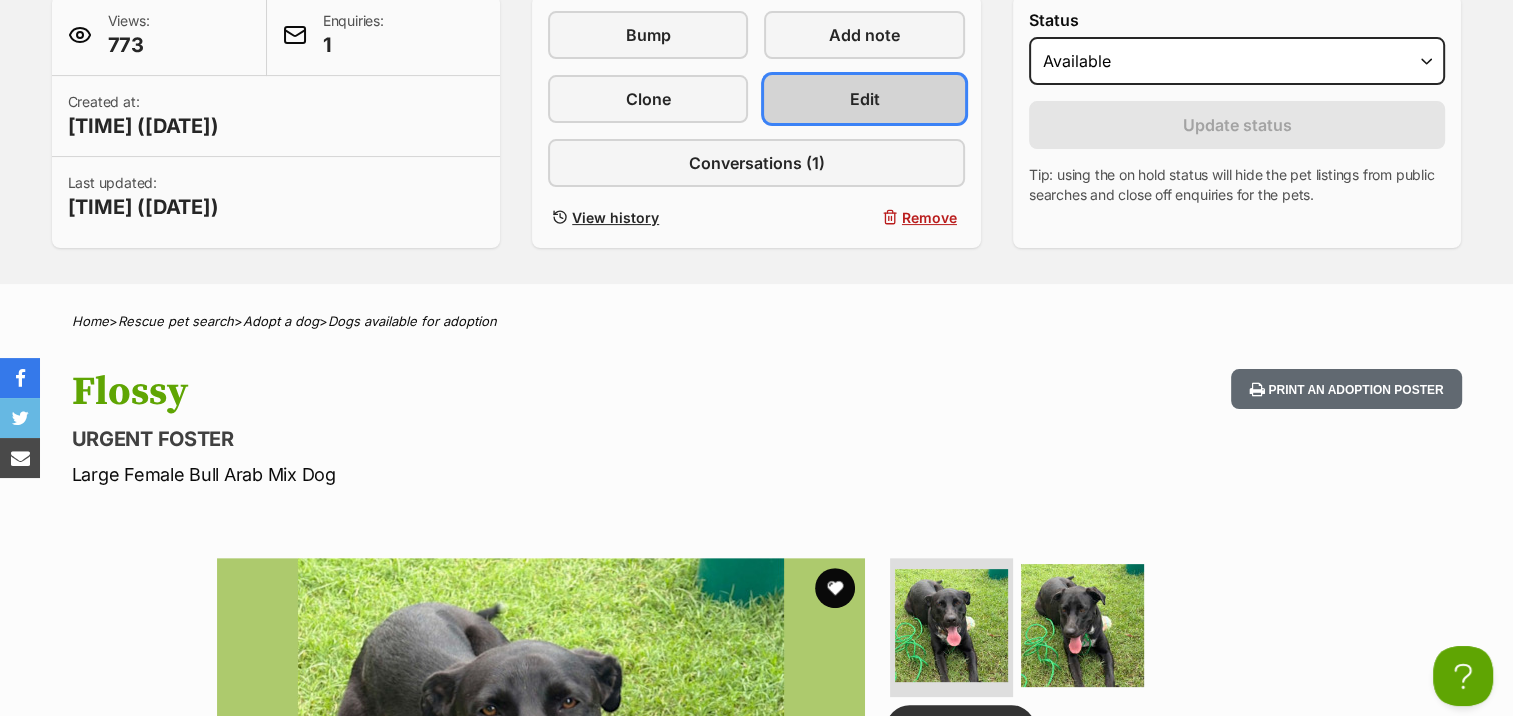 click on "Edit" at bounding box center (865, 99) 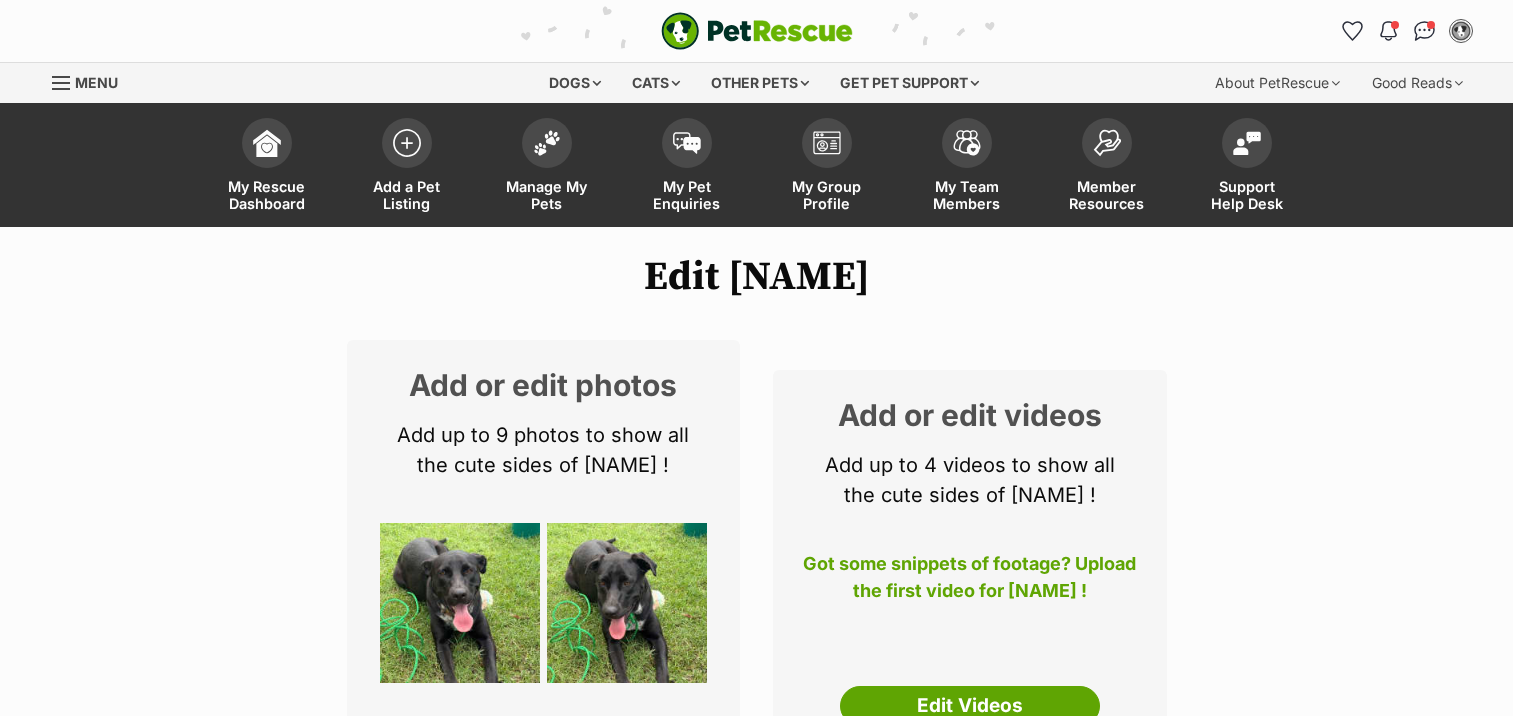 scroll, scrollTop: 0, scrollLeft: 0, axis: both 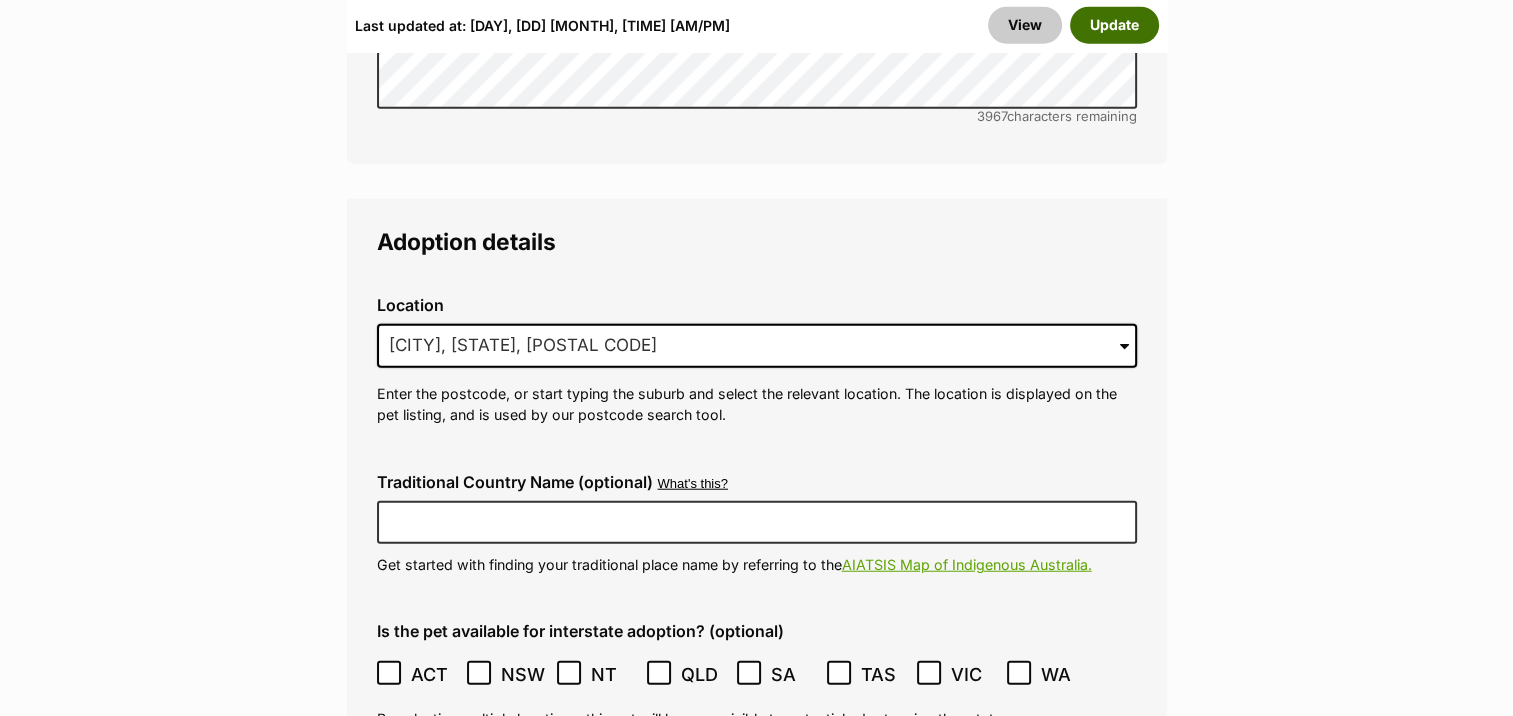 click on "Update" at bounding box center [1114, 25] 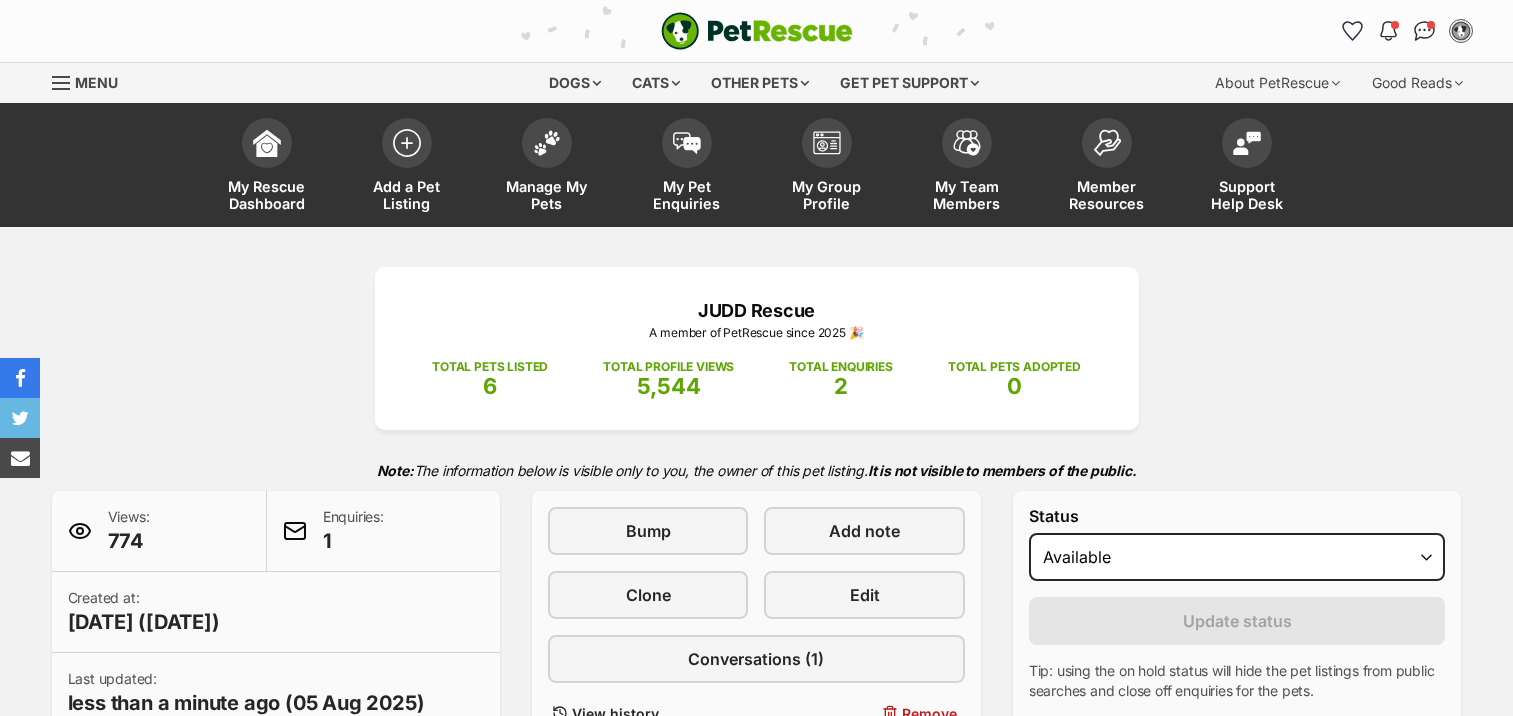 scroll, scrollTop: 0, scrollLeft: 0, axis: both 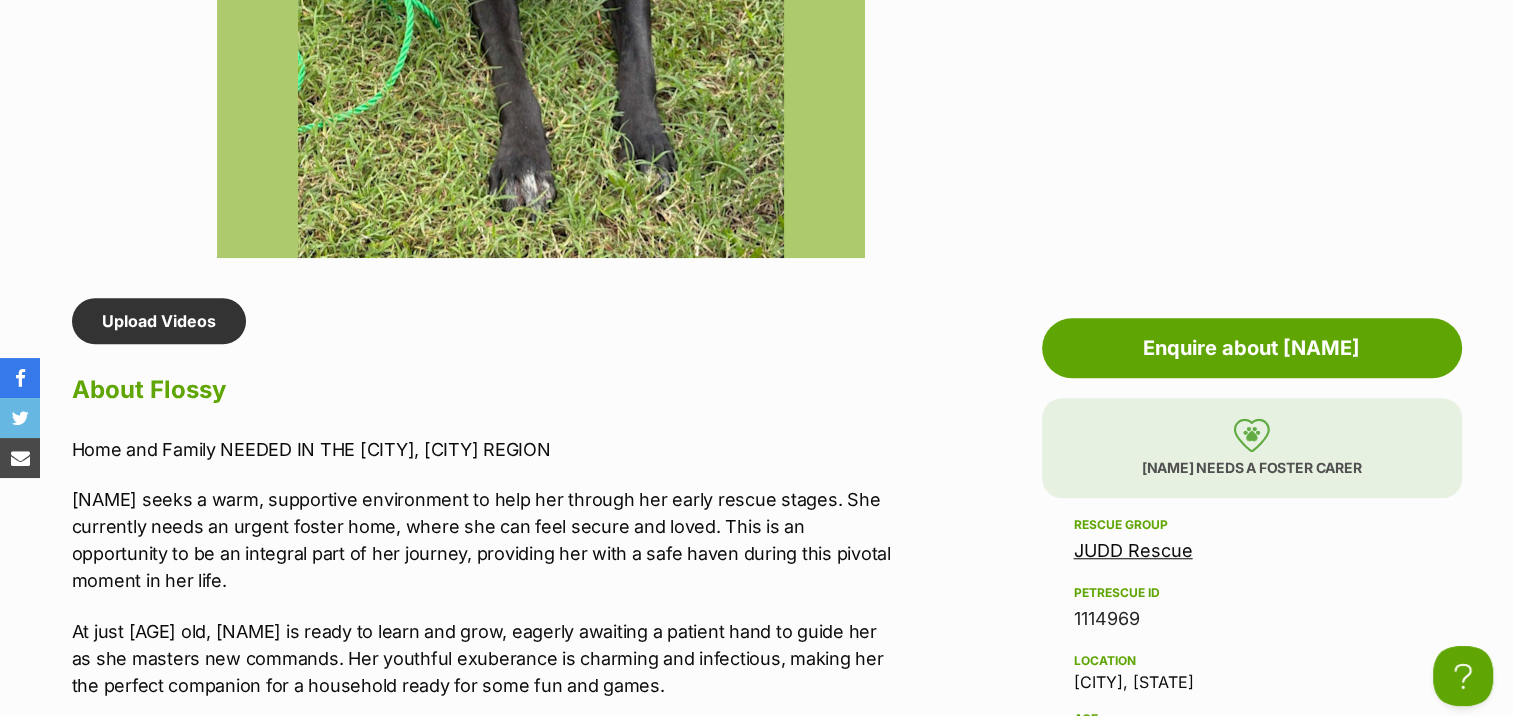 click on "[NAME] needs a foster carer" at bounding box center [1252, 448] 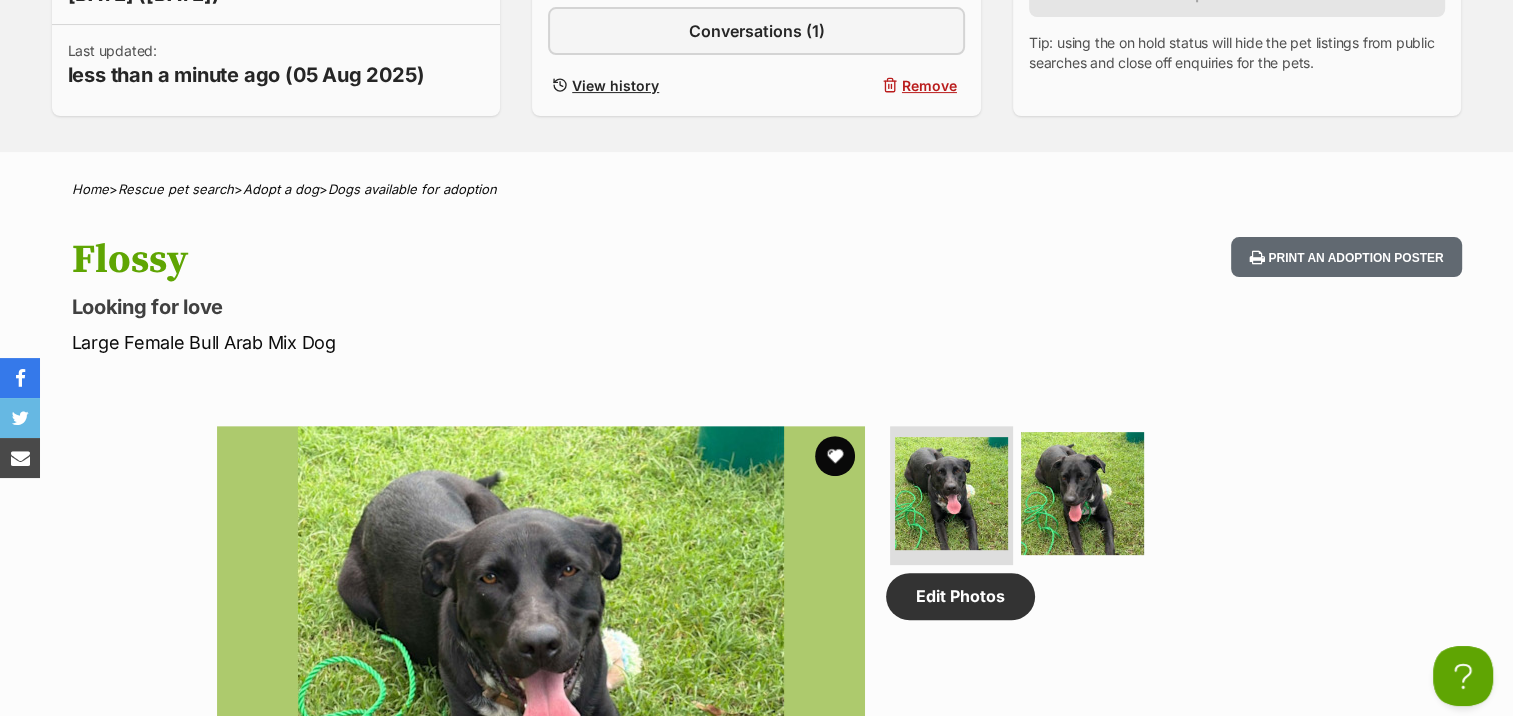 scroll, scrollTop: 0, scrollLeft: 0, axis: both 